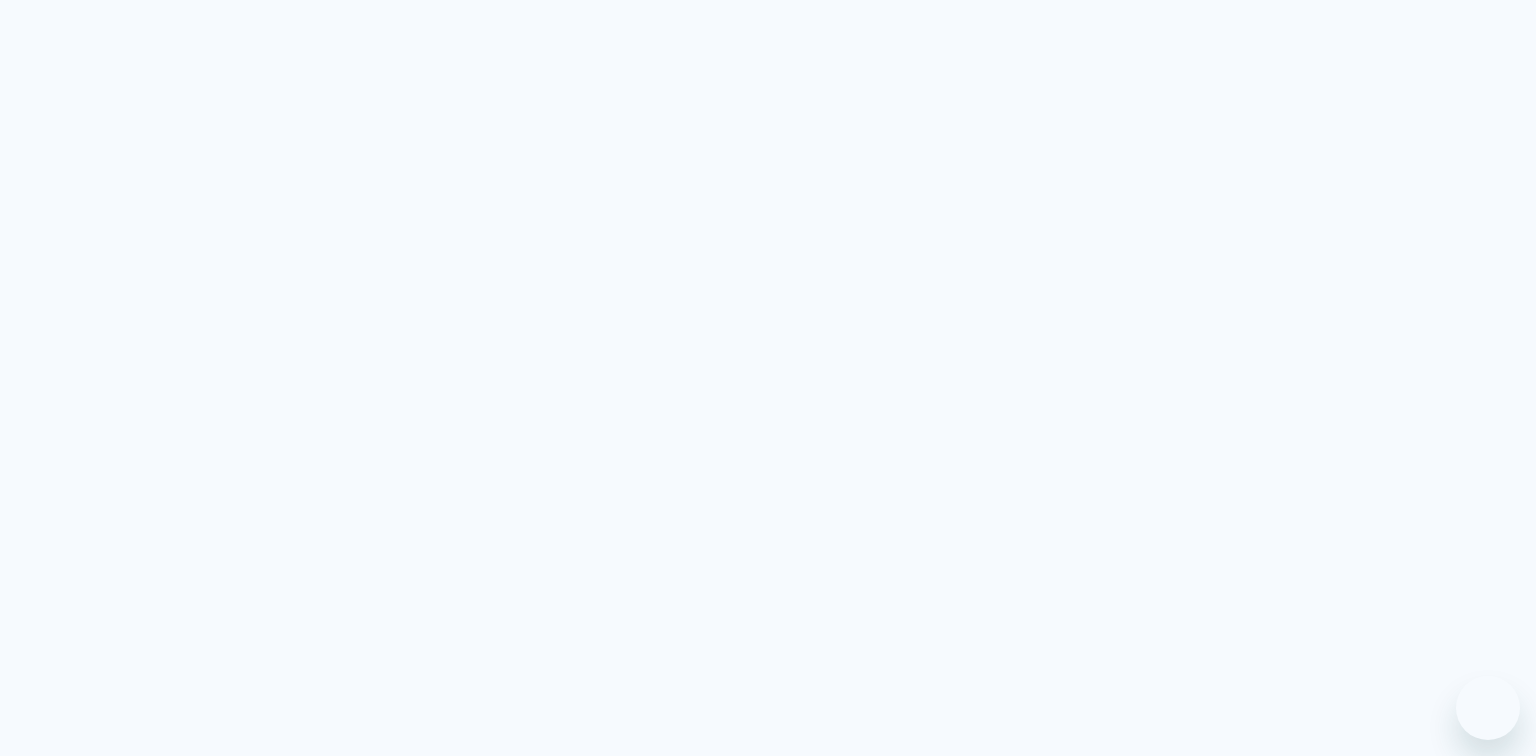 scroll, scrollTop: 0, scrollLeft: 0, axis: both 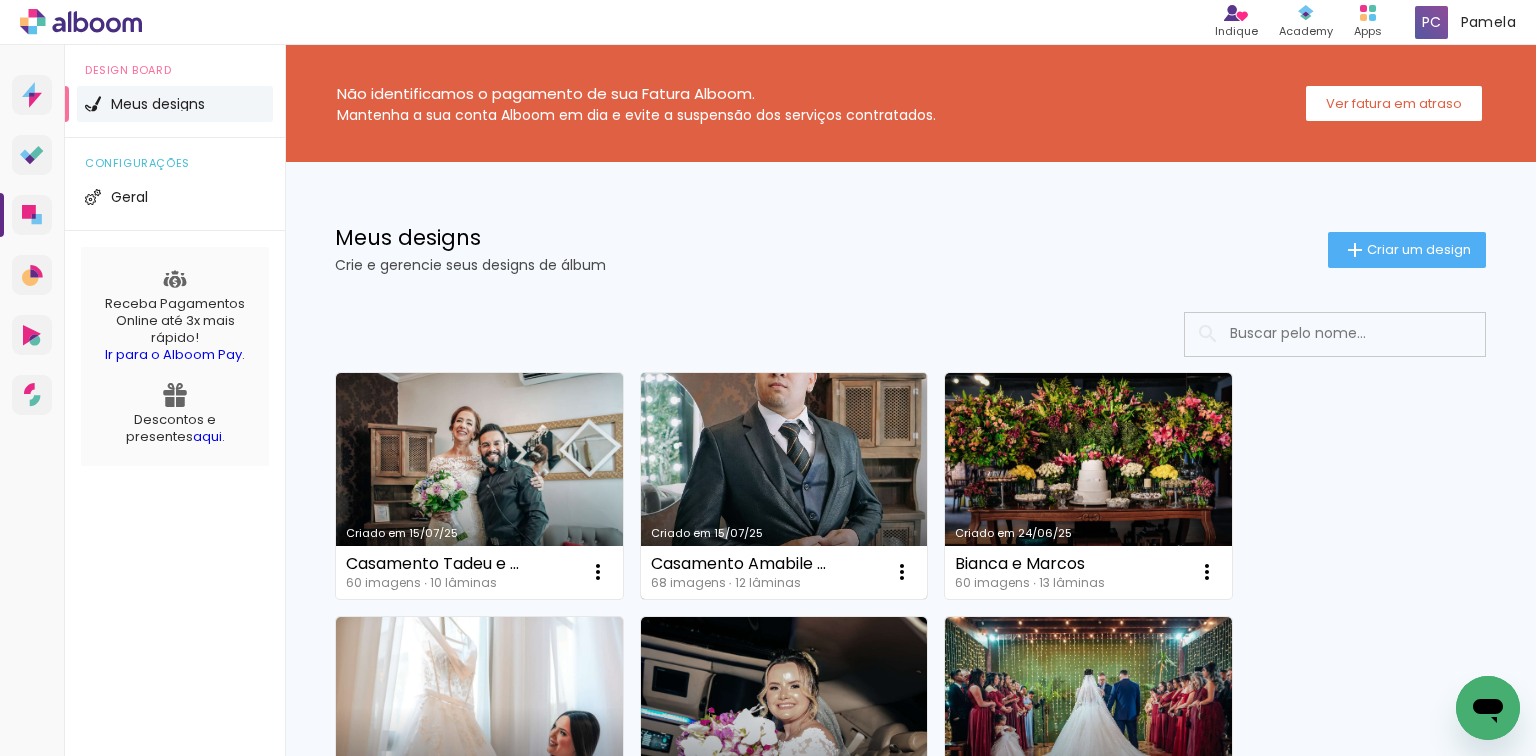 click on "Criado em 15/07/25" at bounding box center (784, 486) 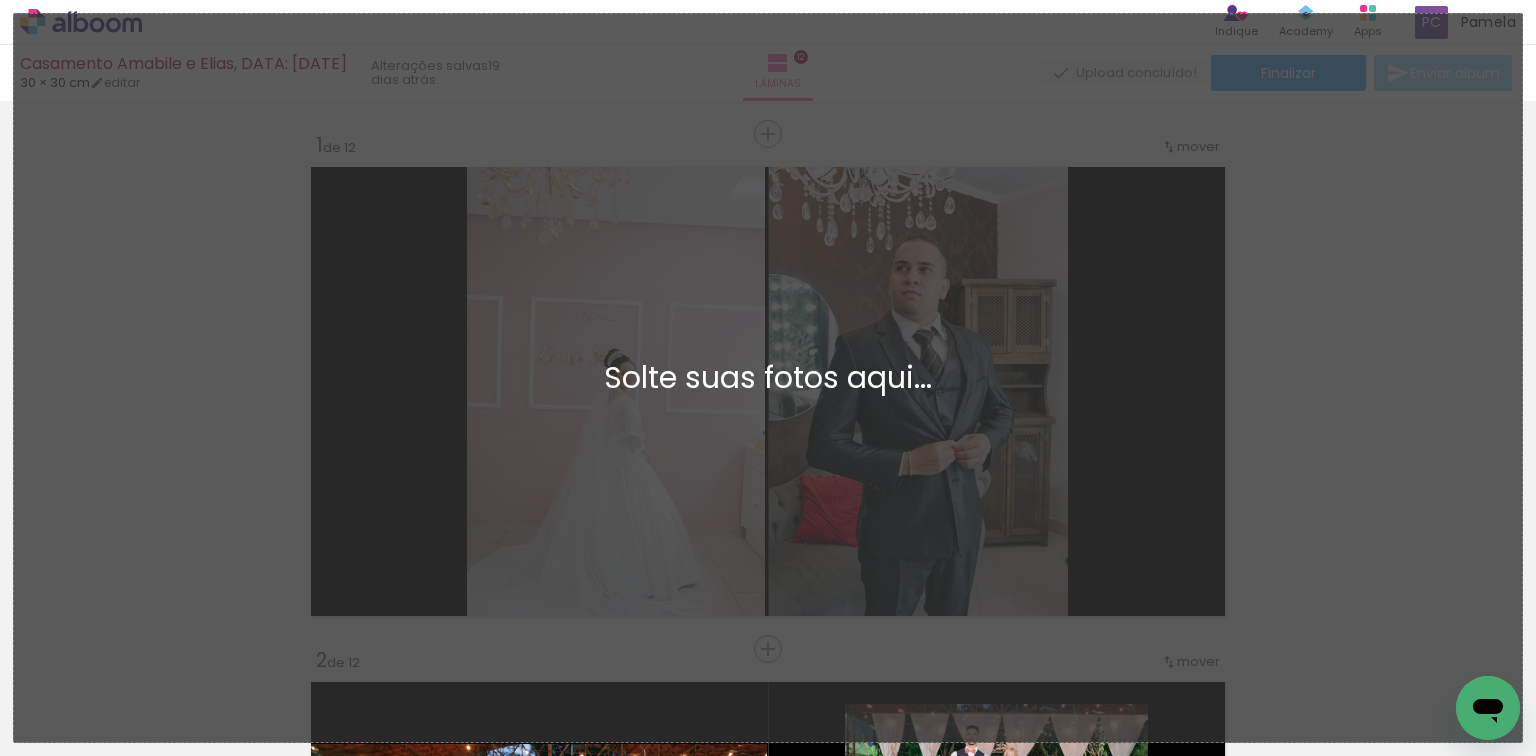 scroll, scrollTop: 0, scrollLeft: 0, axis: both 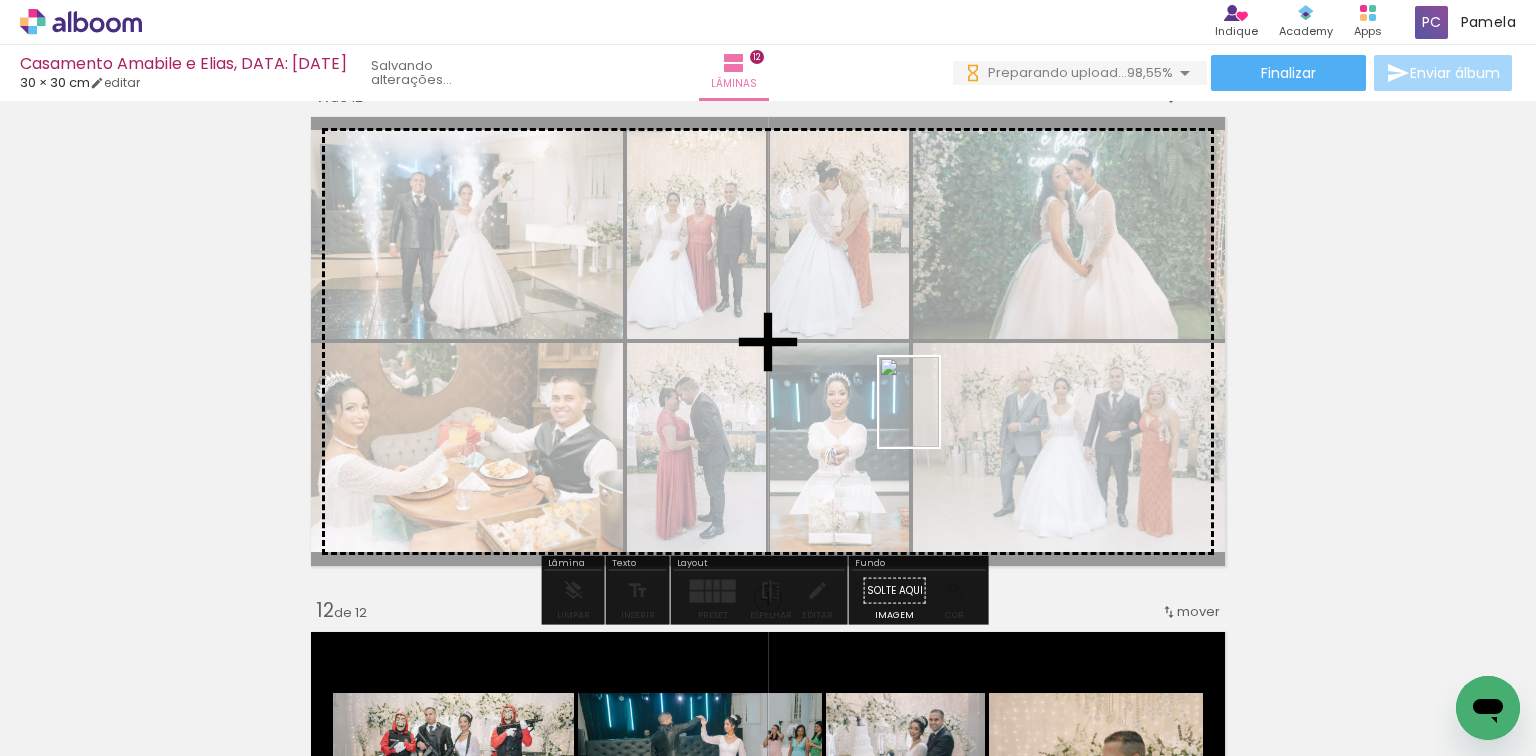 drag, startPoint x: 1461, startPoint y: 680, endPoint x: 939, endPoint y: 417, distance: 584.5109 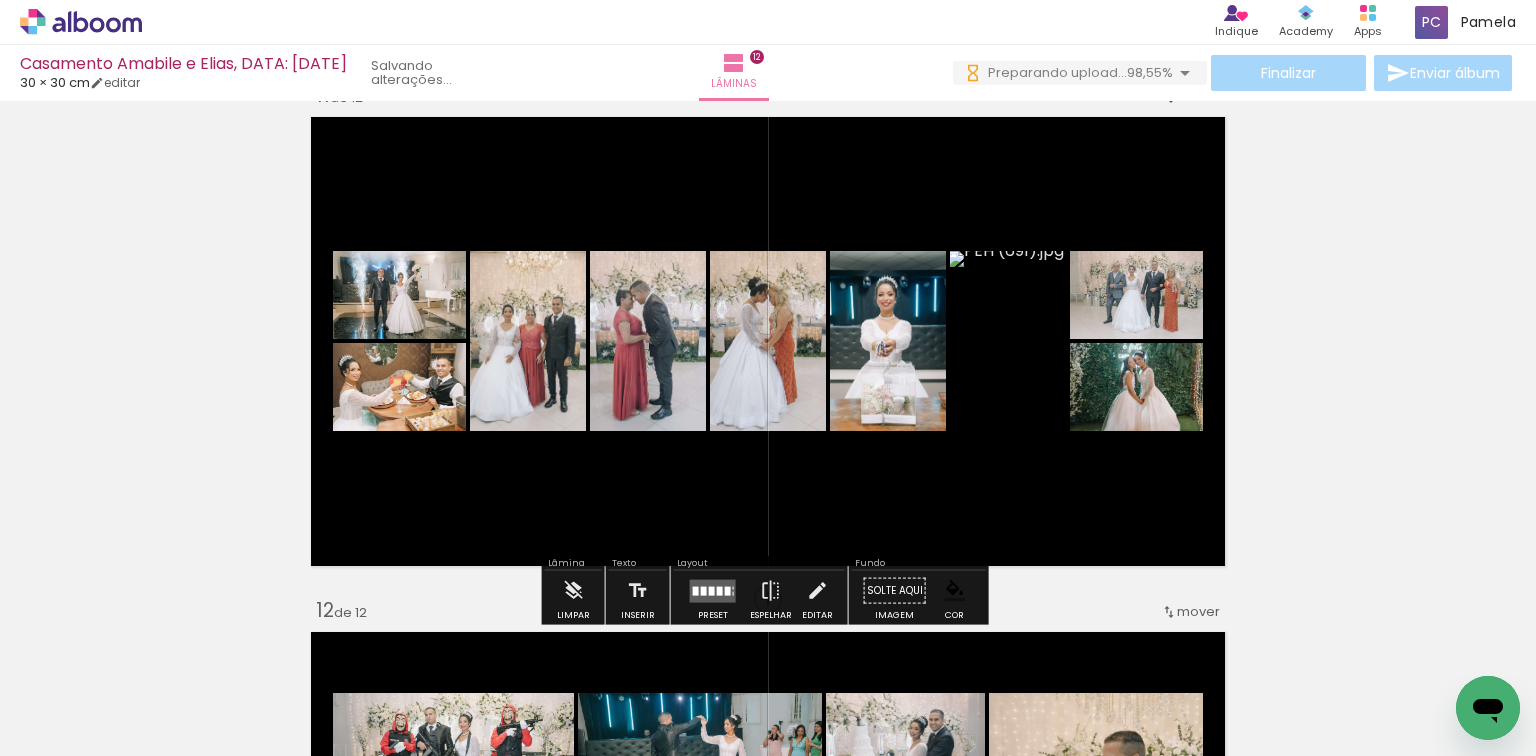 click at bounding box center (713, 590) 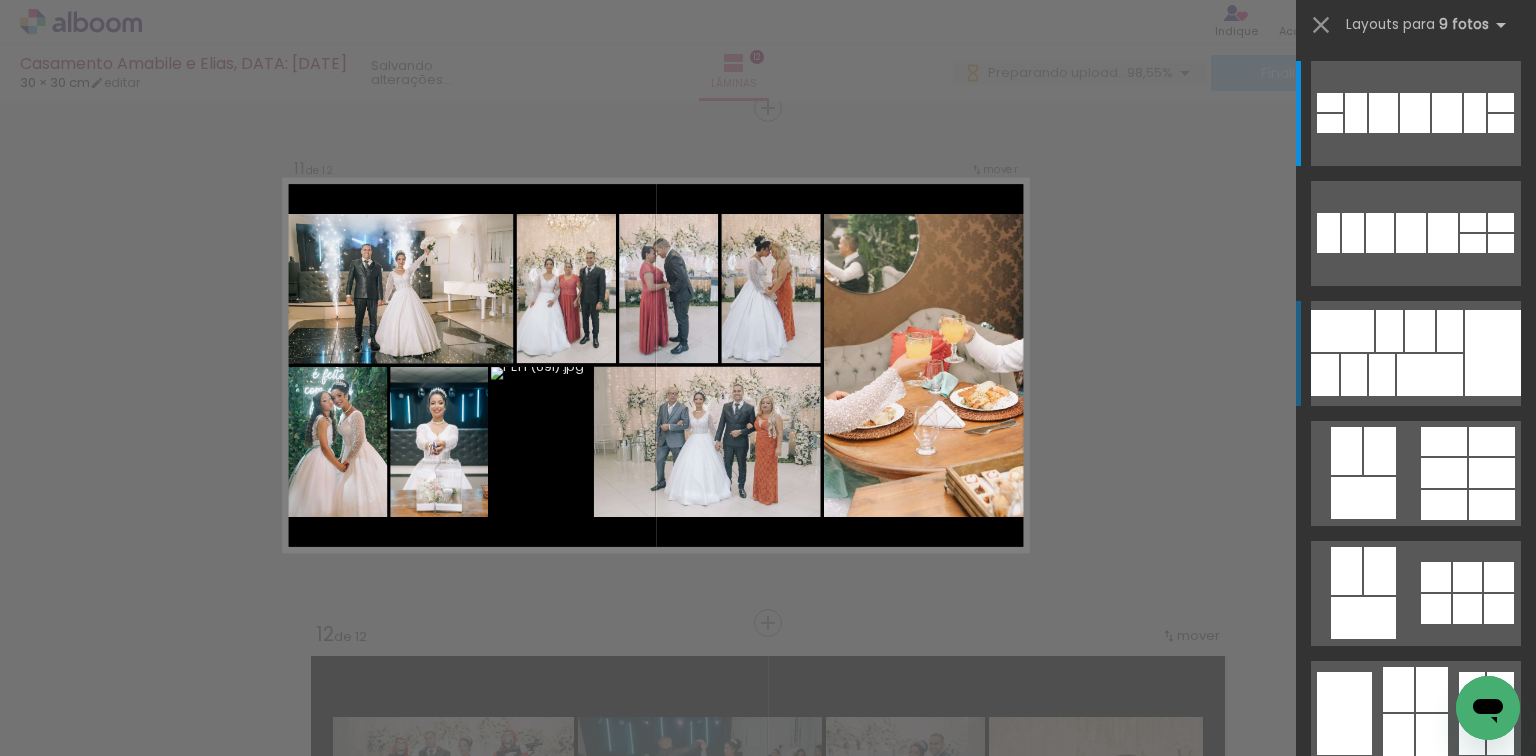 scroll, scrollTop: 5175, scrollLeft: 0, axis: vertical 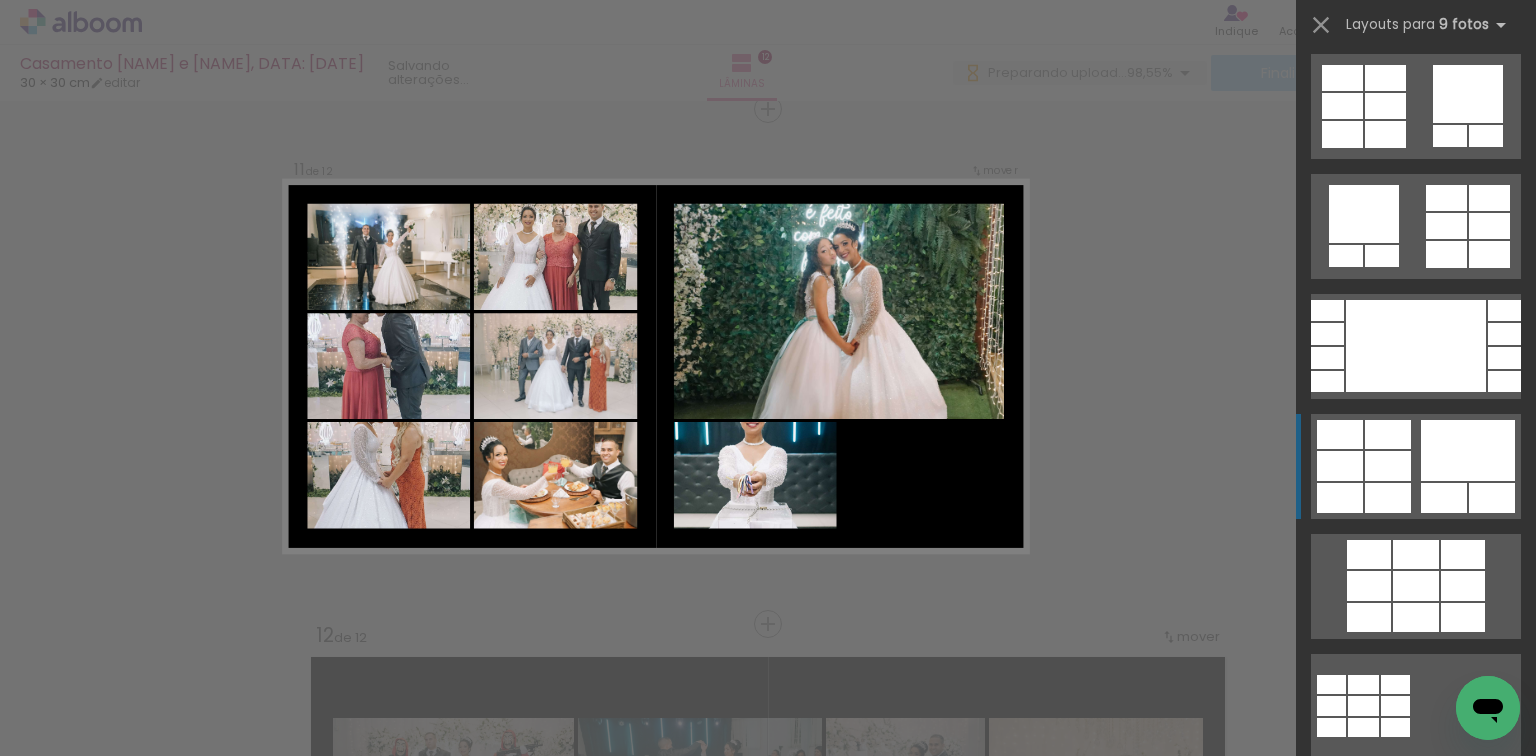 click at bounding box center [1501, -12545] 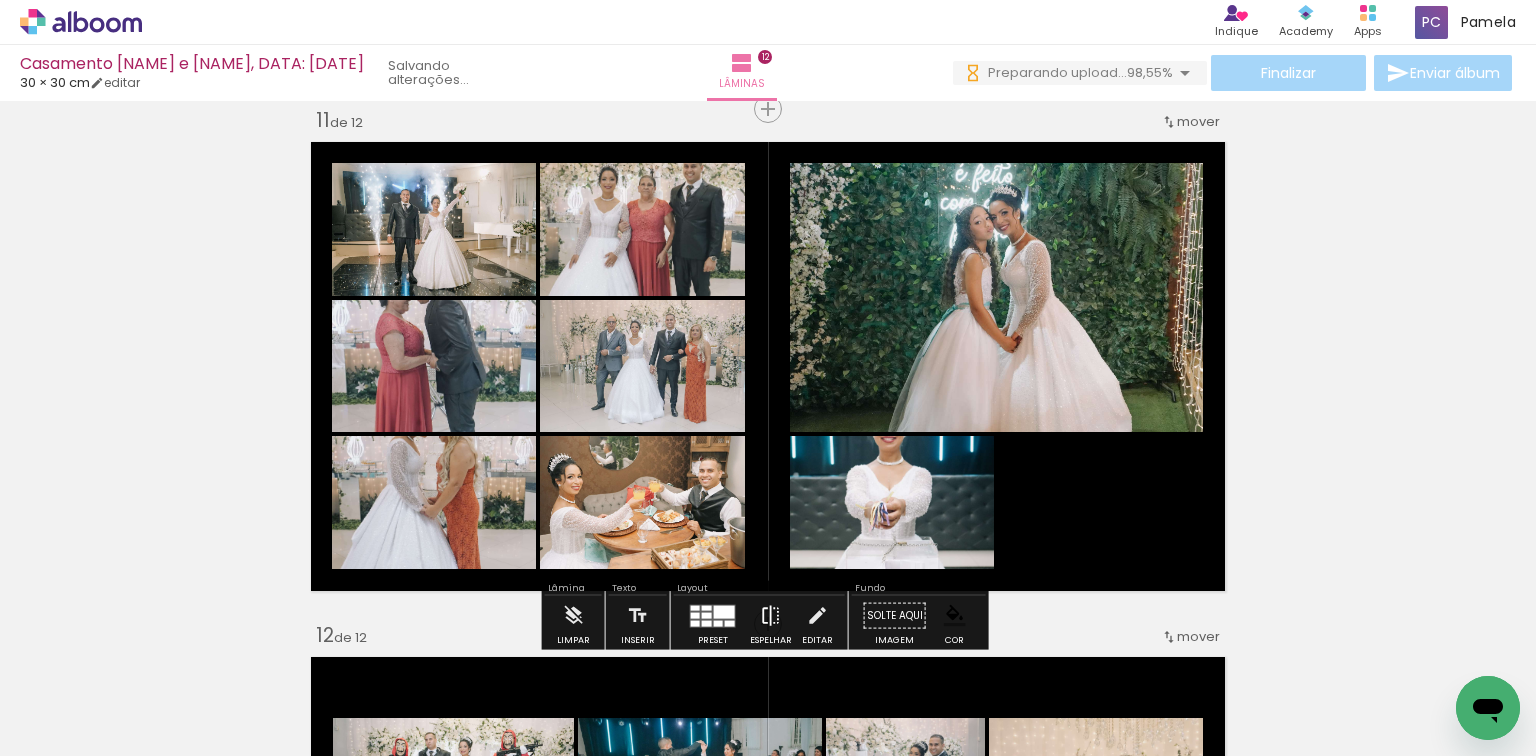 click at bounding box center [771, 616] 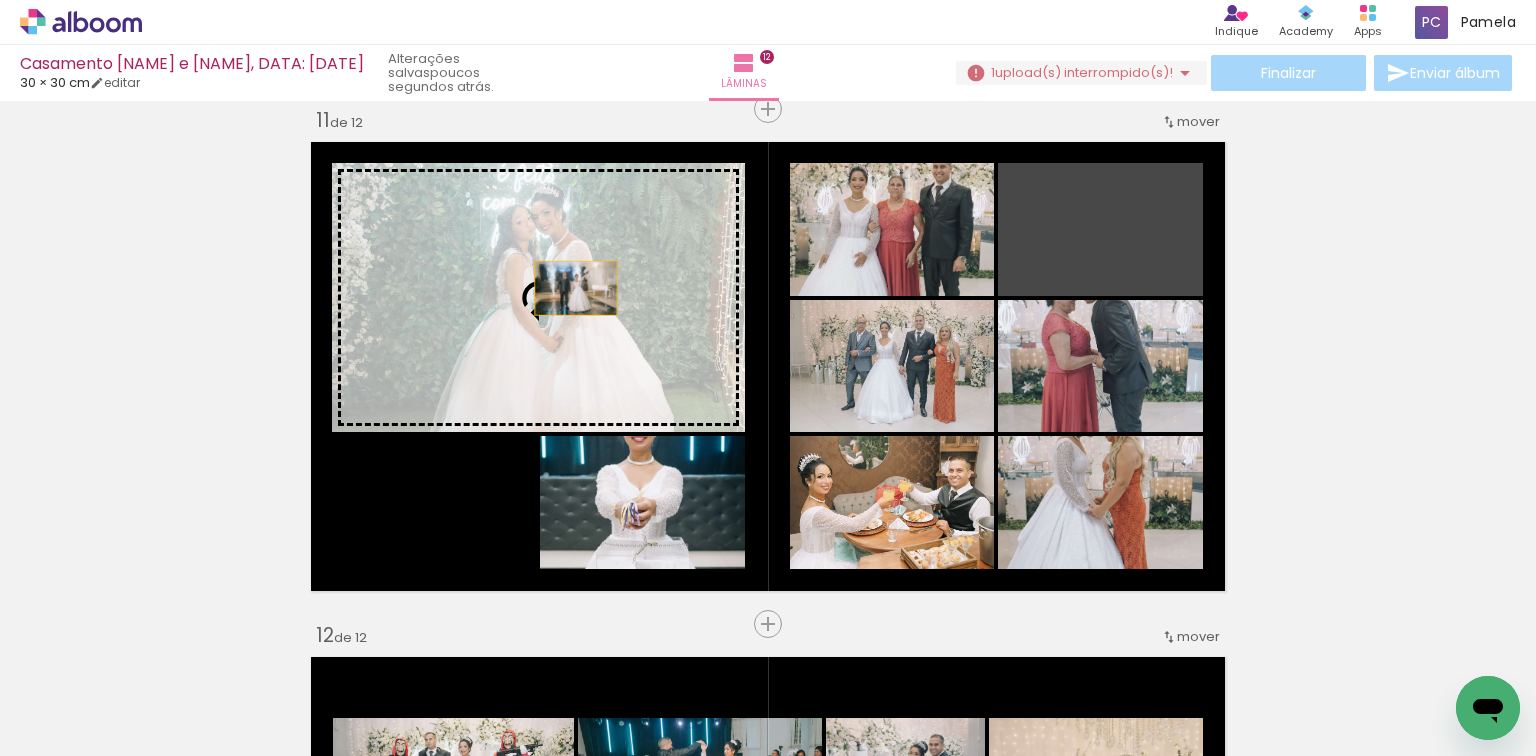 drag, startPoint x: 1091, startPoint y: 252, endPoint x: 784, endPoint y: 390, distance: 336.59024 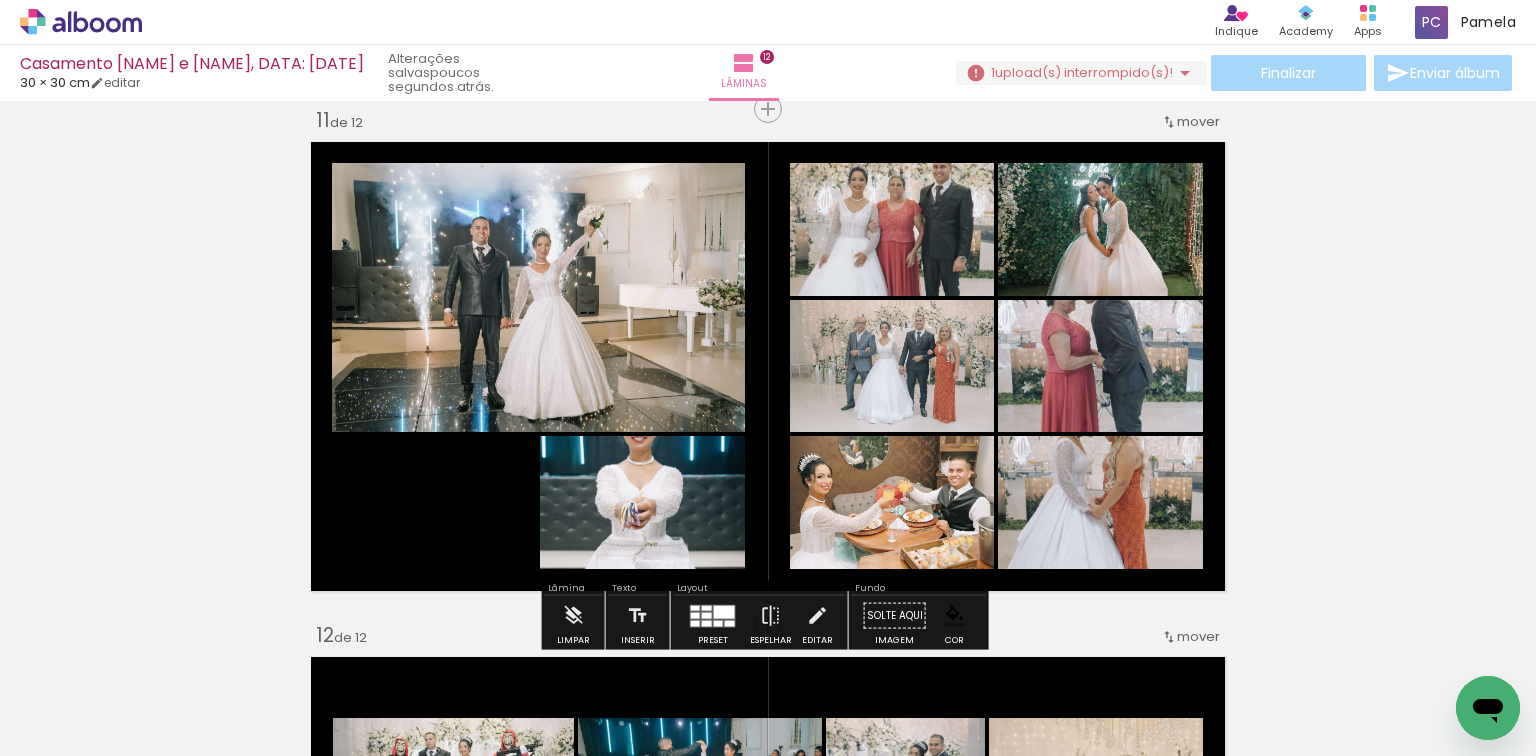 click at bounding box center (713, 616) 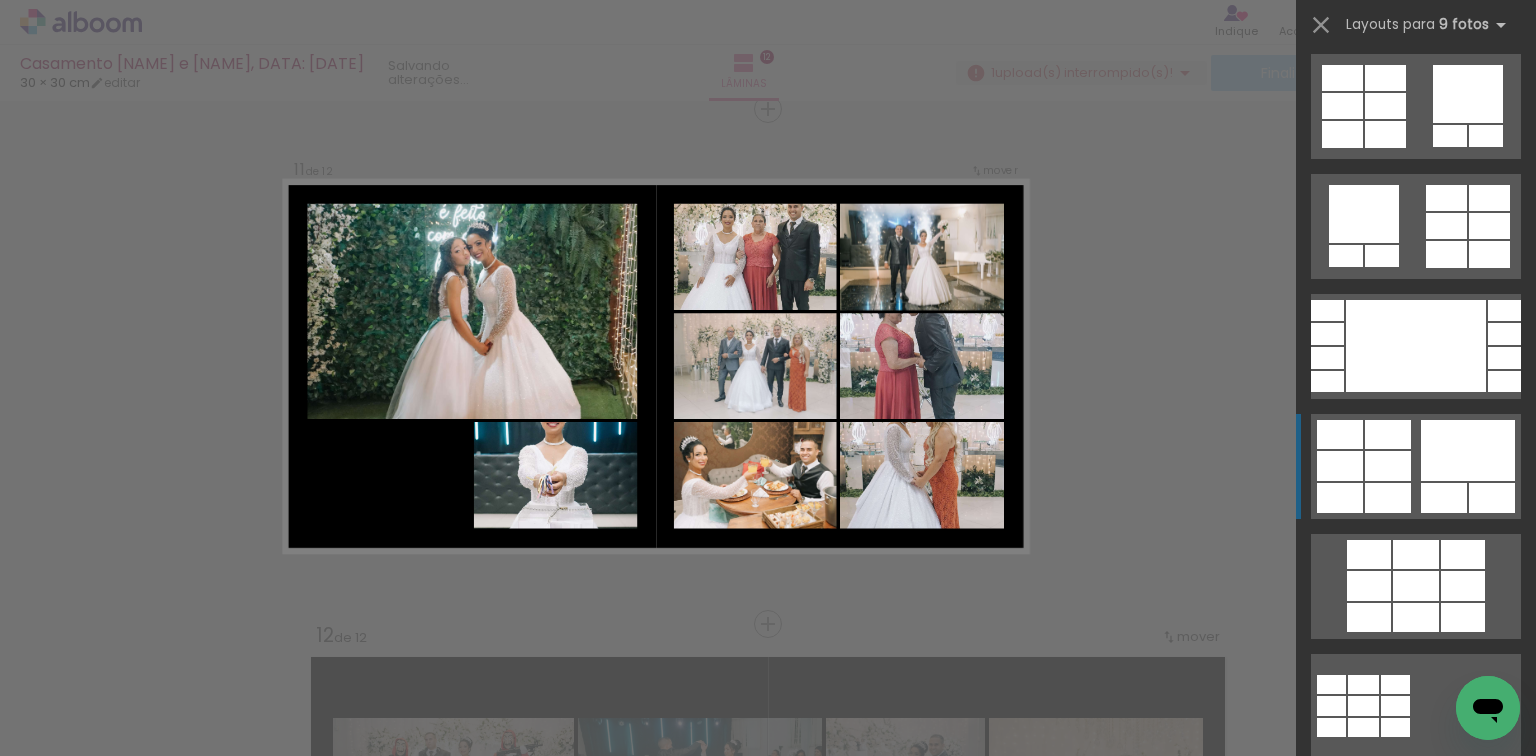 scroll, scrollTop: 3000, scrollLeft: 0, axis: vertical 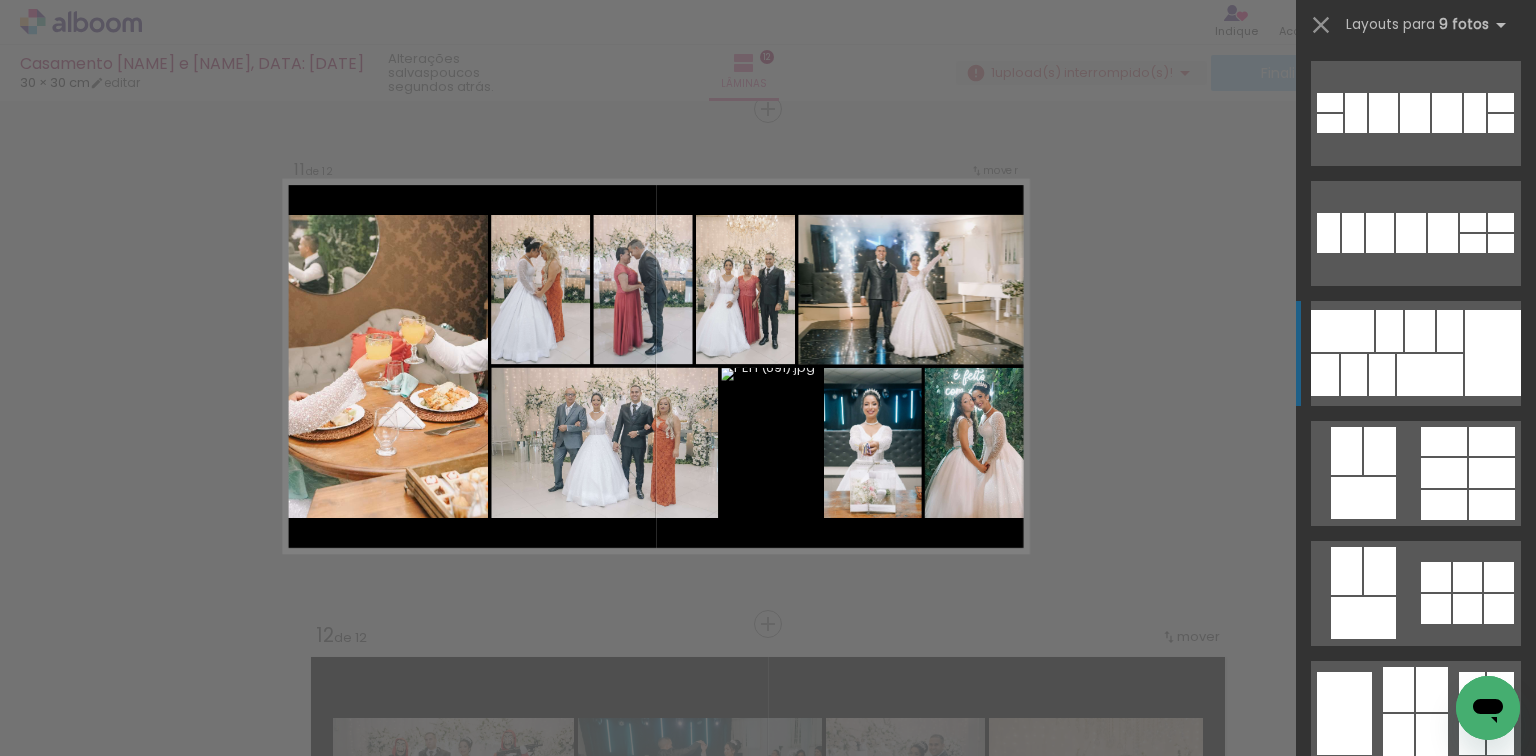 click at bounding box center (1493, 353) 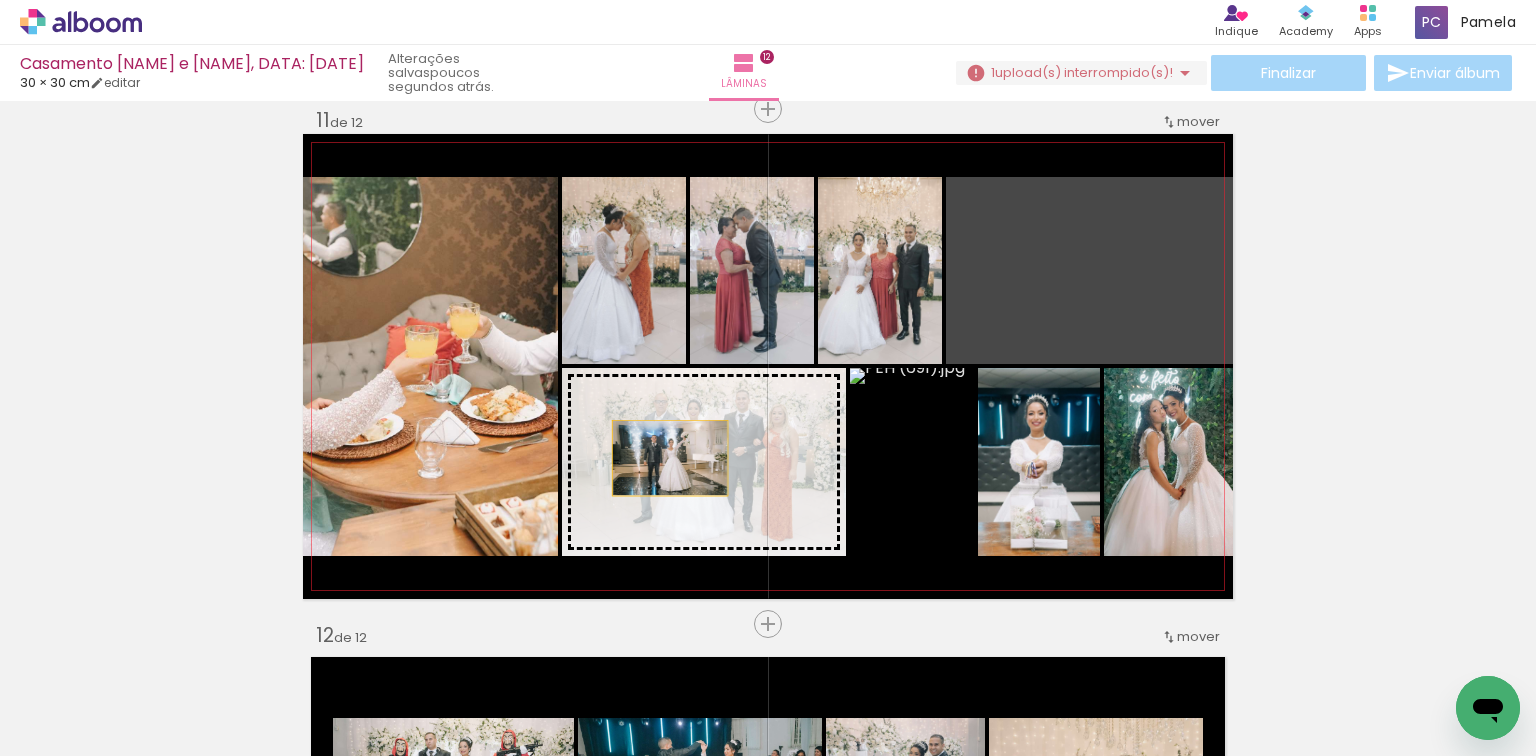 drag, startPoint x: 1125, startPoint y: 278, endPoint x: 664, endPoint y: 458, distance: 494.89493 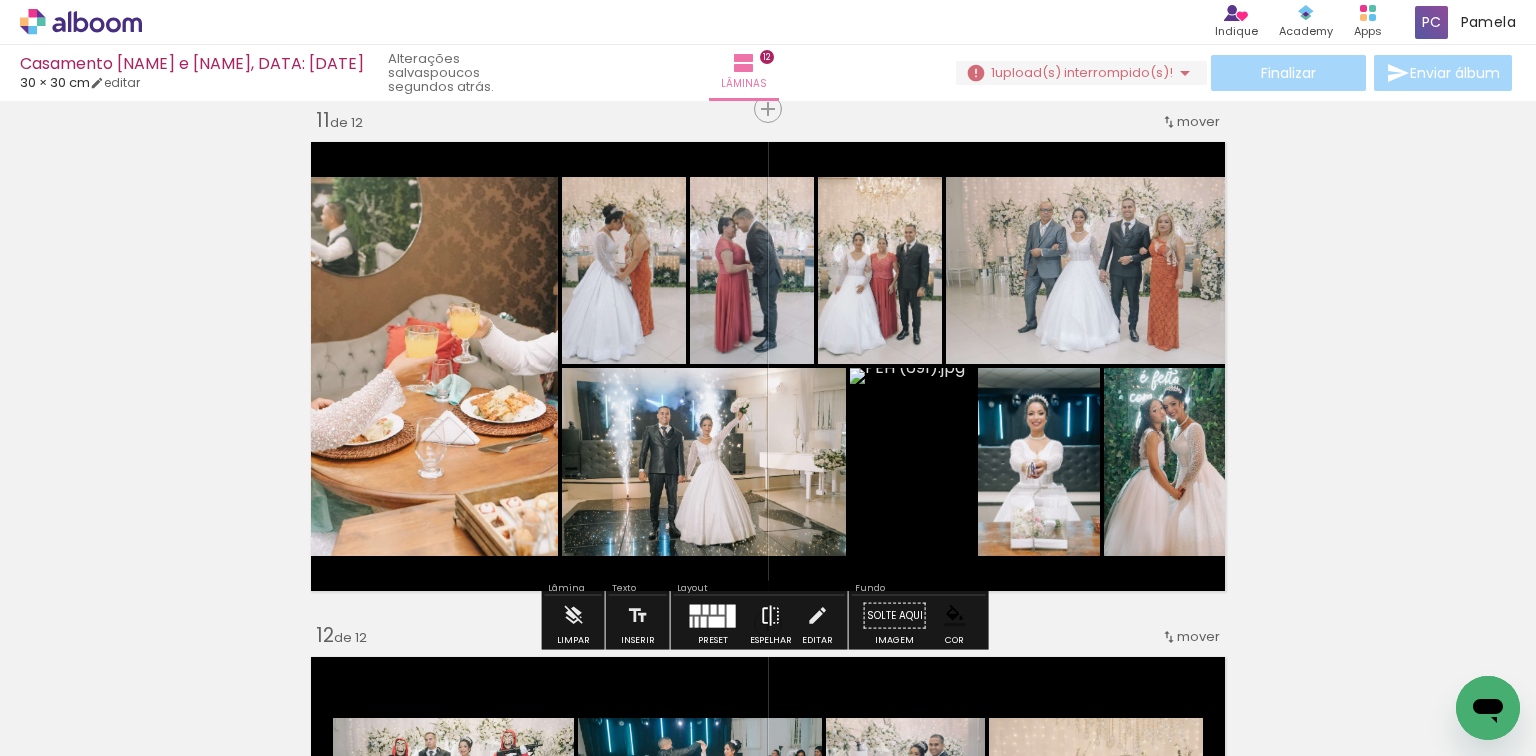 click at bounding box center (771, 616) 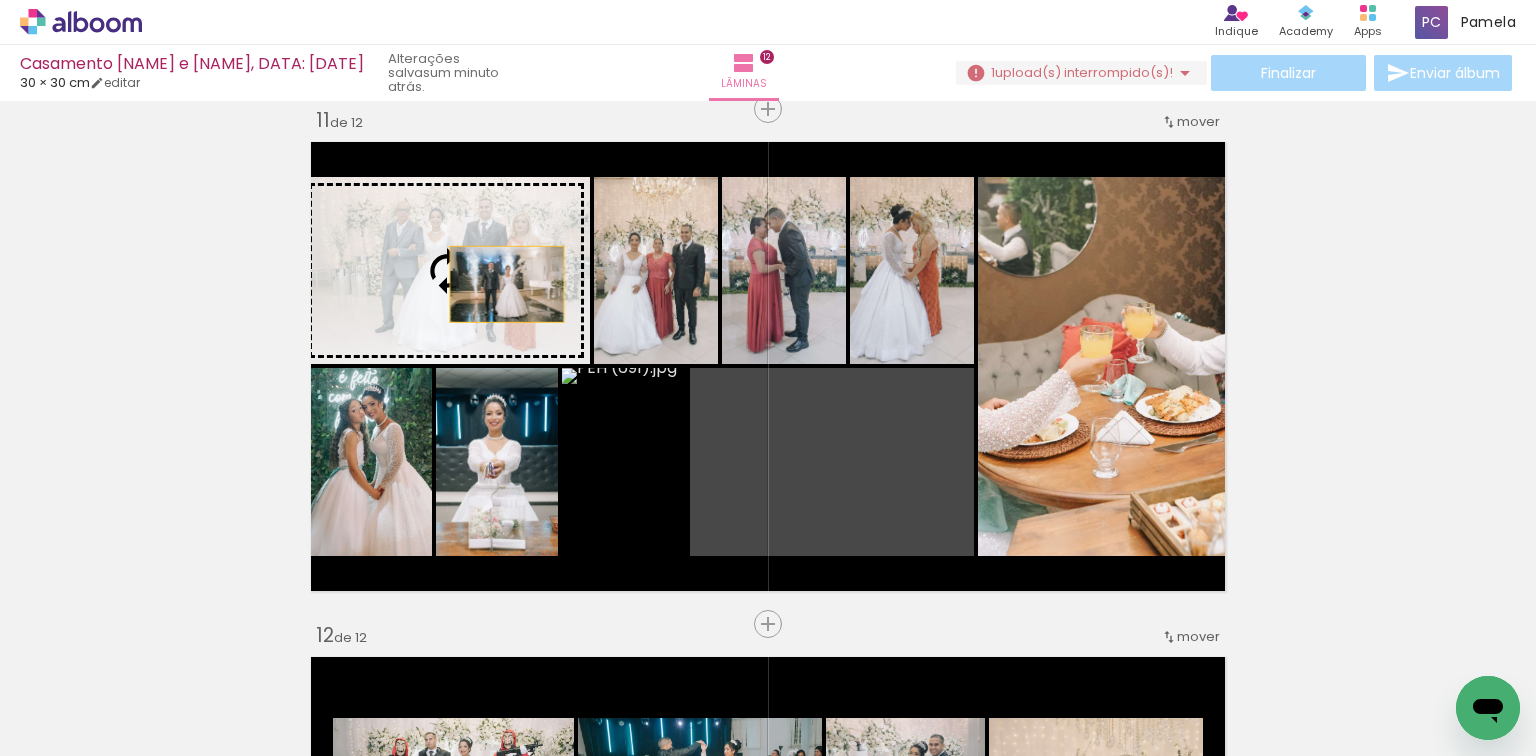 drag, startPoint x: 854, startPoint y: 470, endPoint x: 501, endPoint y: 284, distance: 399.005 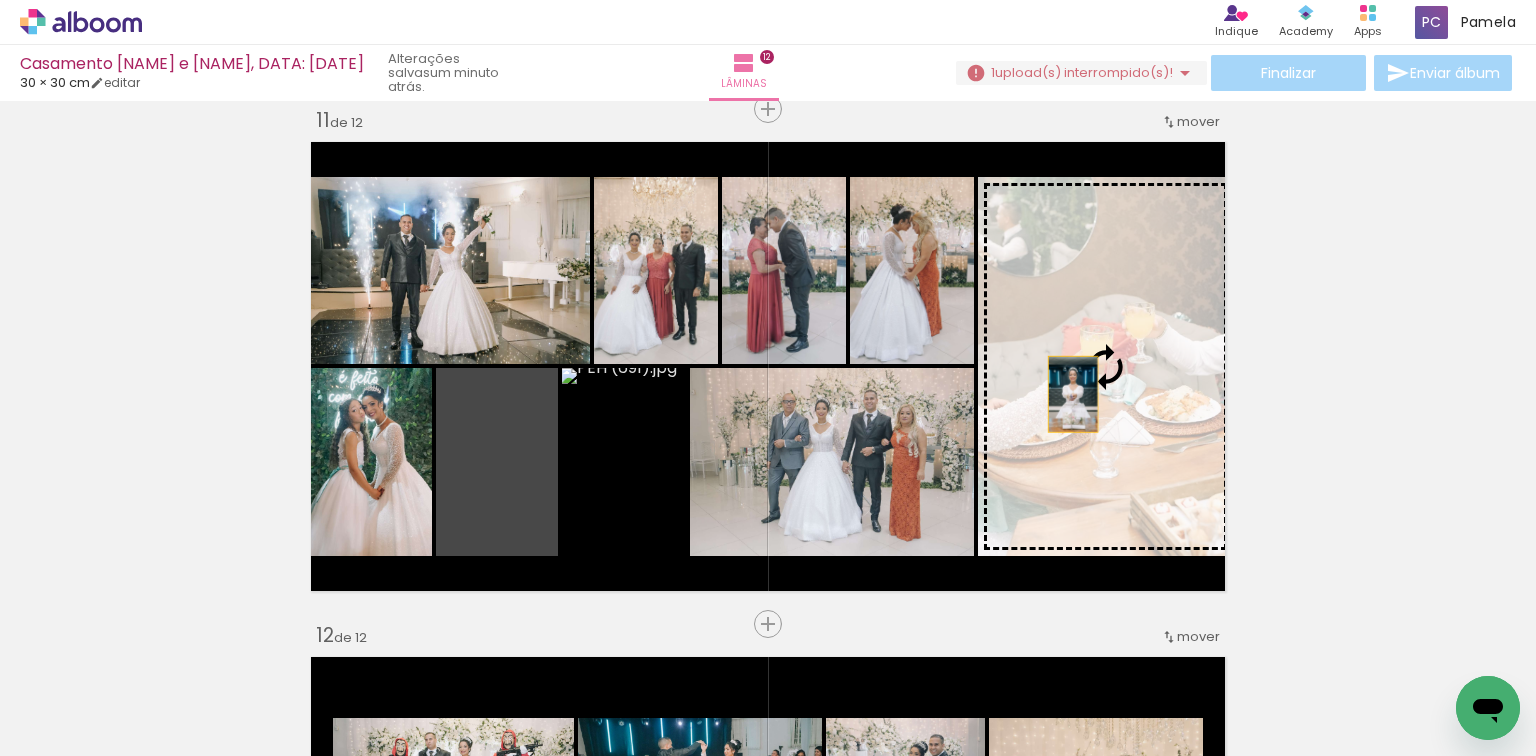 drag, startPoint x: 514, startPoint y: 491, endPoint x: 1067, endPoint y: 394, distance: 561.4428 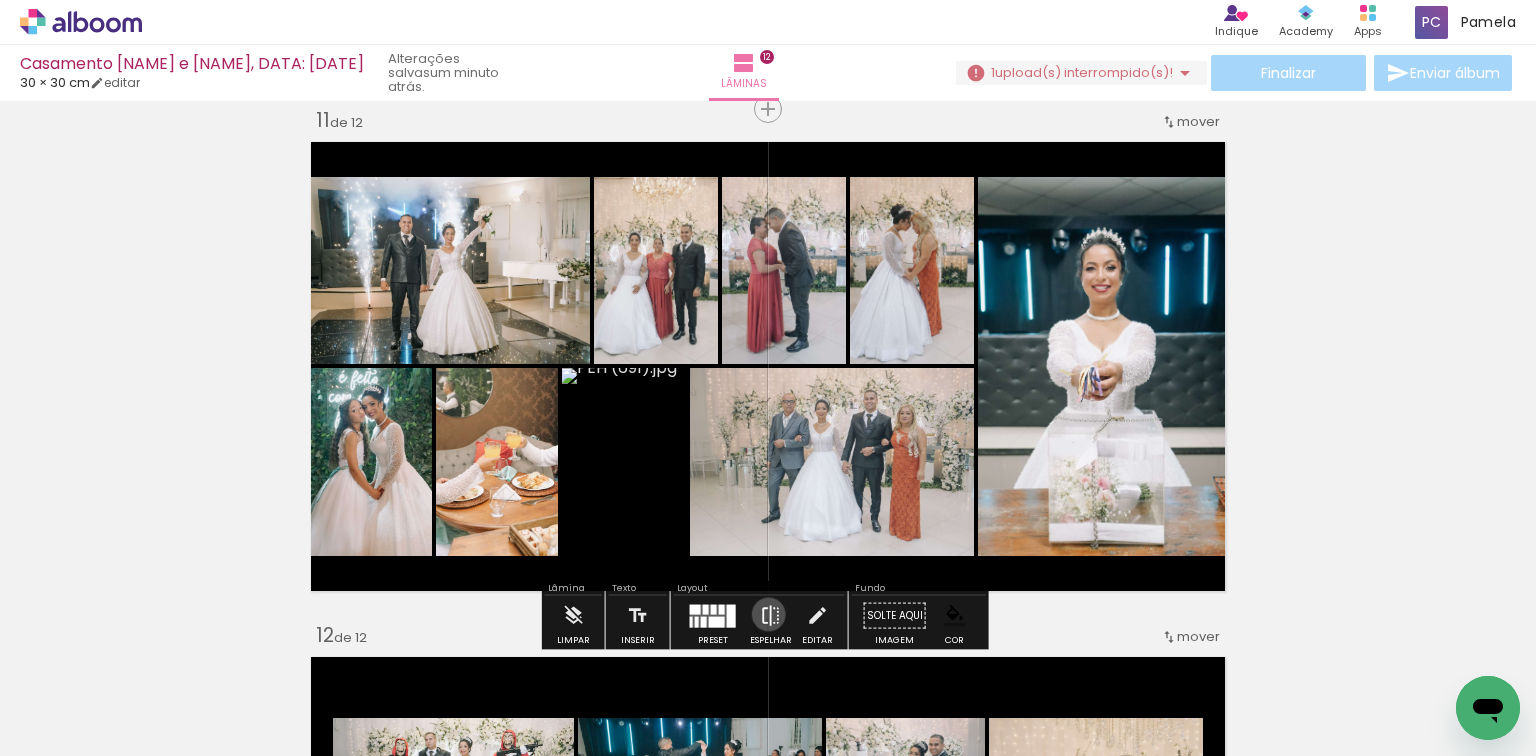click at bounding box center [771, 616] 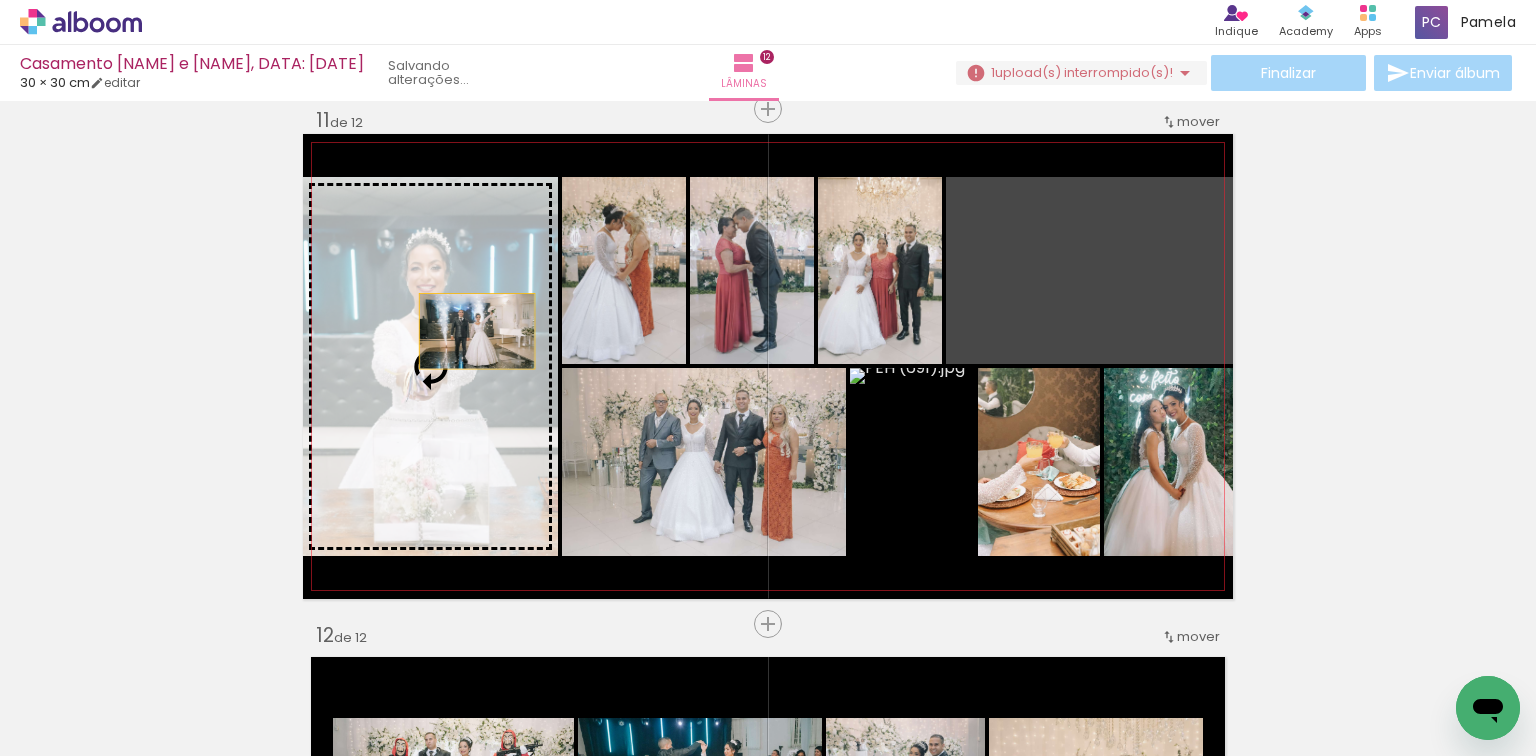 drag, startPoint x: 1076, startPoint y: 267, endPoint x: 470, endPoint y: 330, distance: 609.2659 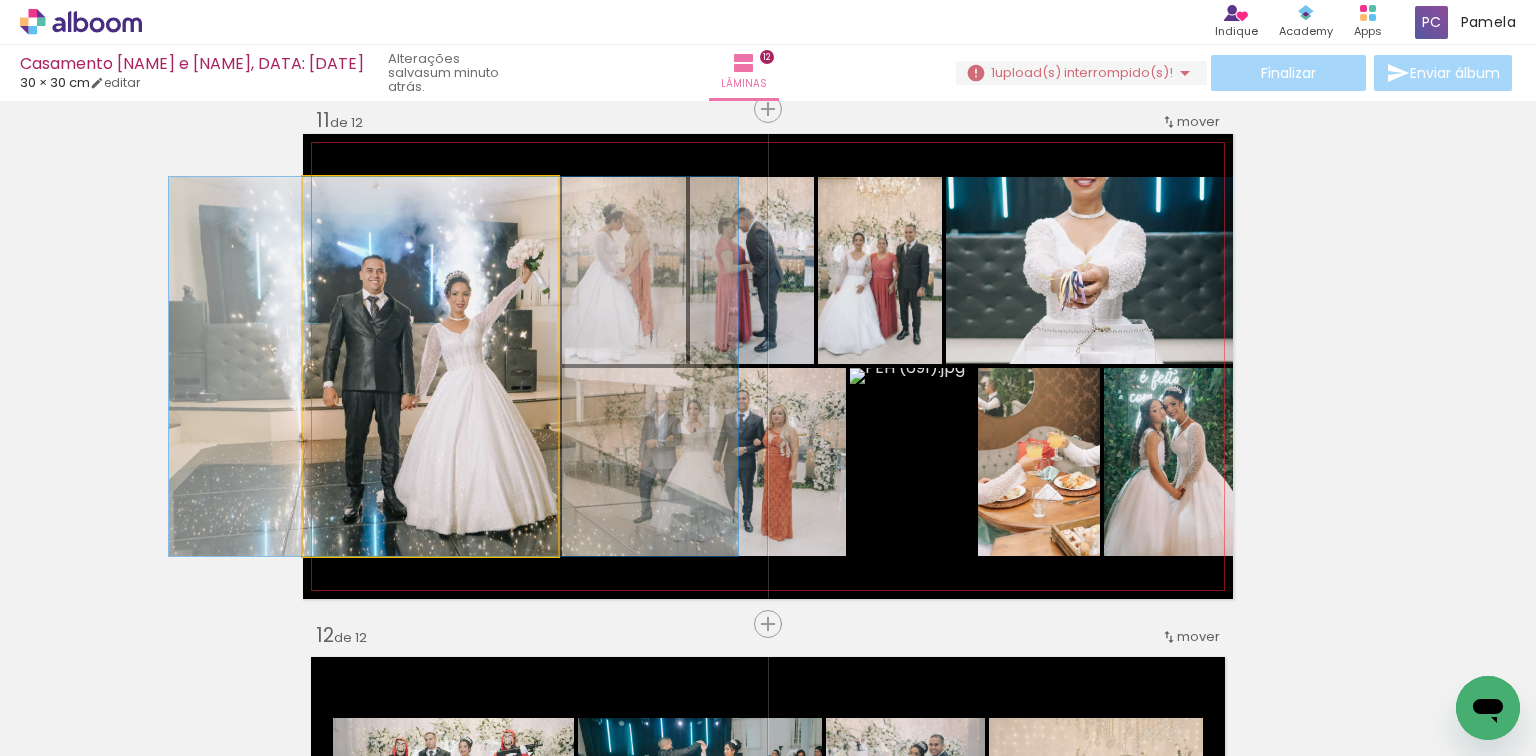 drag, startPoint x: 495, startPoint y: 364, endPoint x: 518, endPoint y: 372, distance: 24.351591 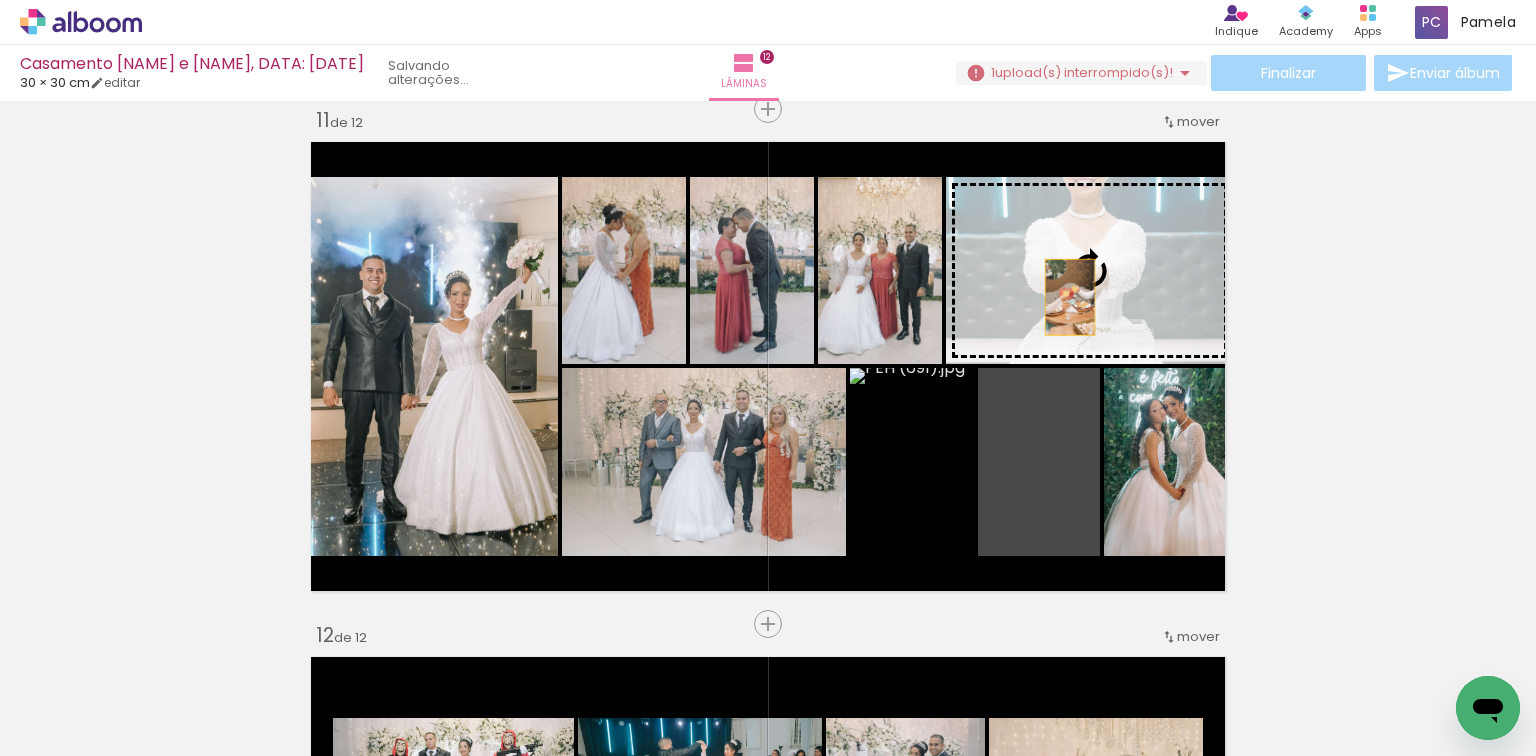 drag, startPoint x: 1069, startPoint y: 468, endPoint x: 1063, endPoint y: 297, distance: 171.10522 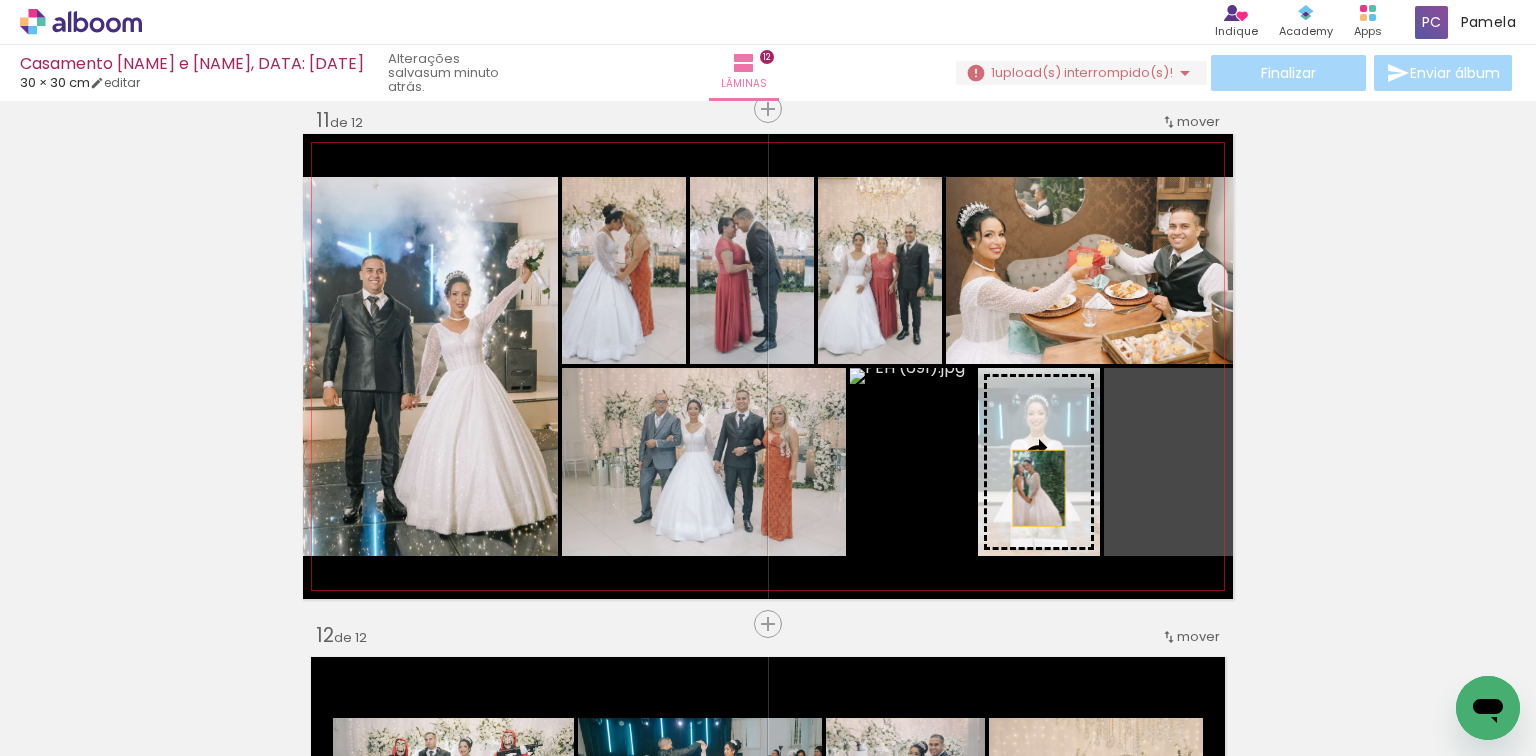 drag, startPoint x: 1125, startPoint y: 471, endPoint x: 1033, endPoint y: 488, distance: 93.55747 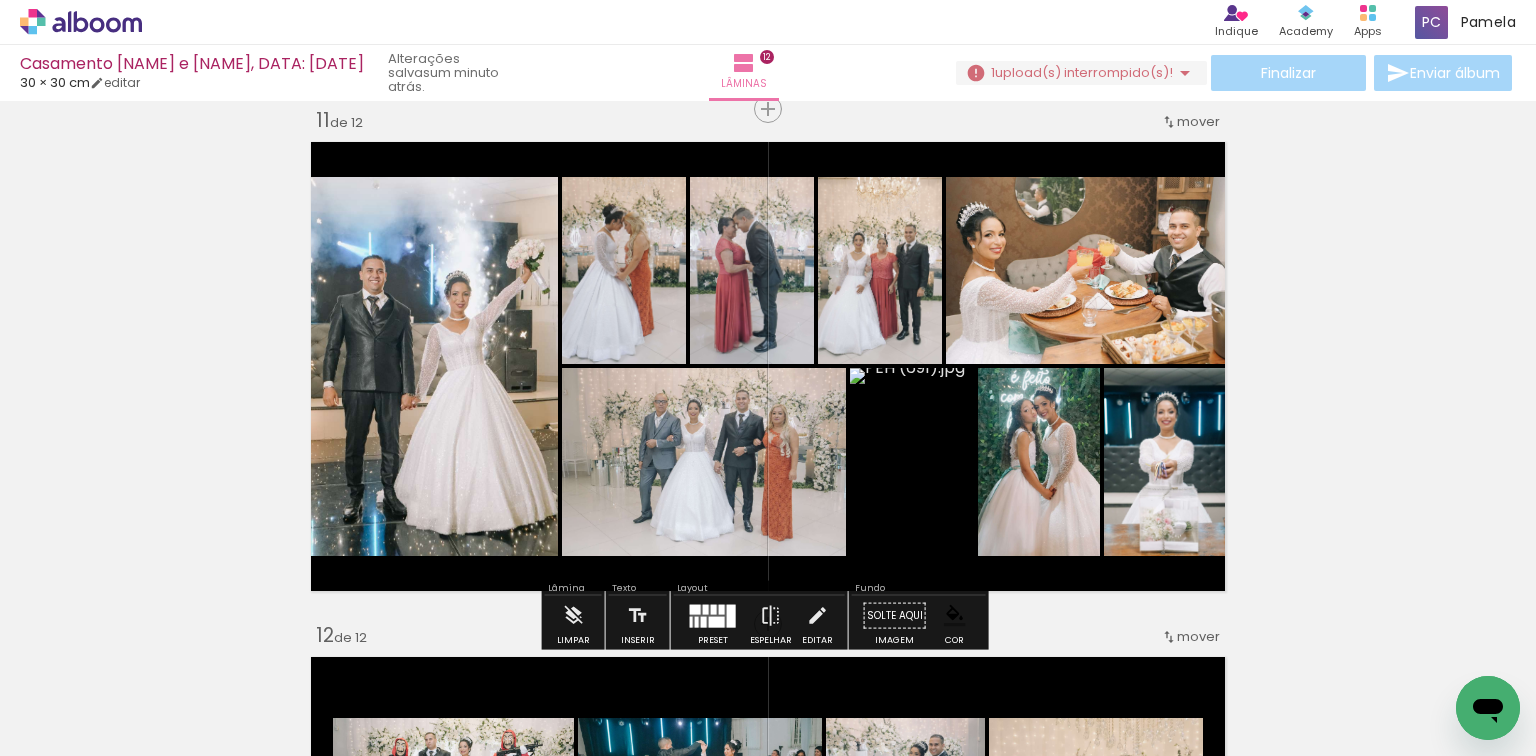 click on "Finalizar  Enviar álbum" at bounding box center (1236, 73) 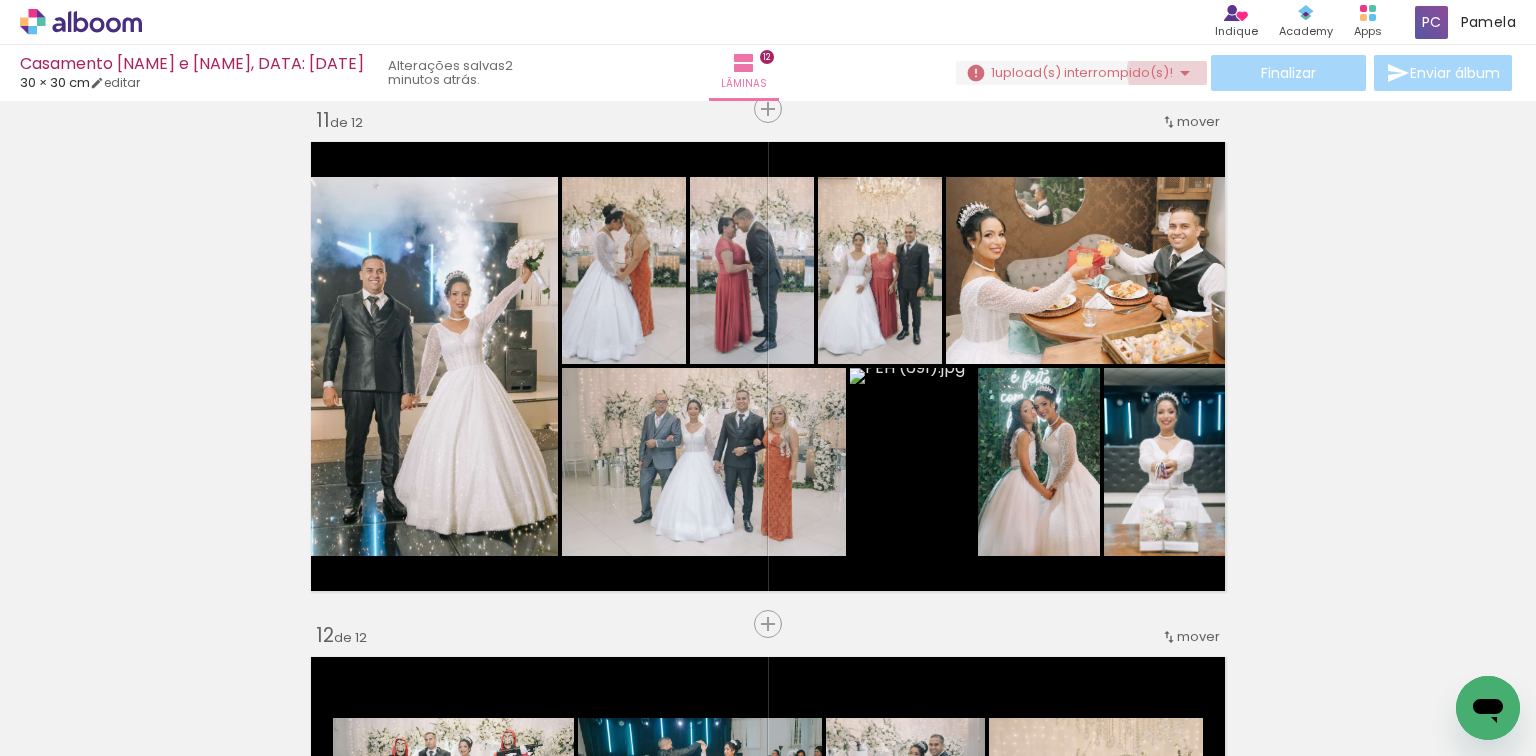 click at bounding box center (1185, 73) 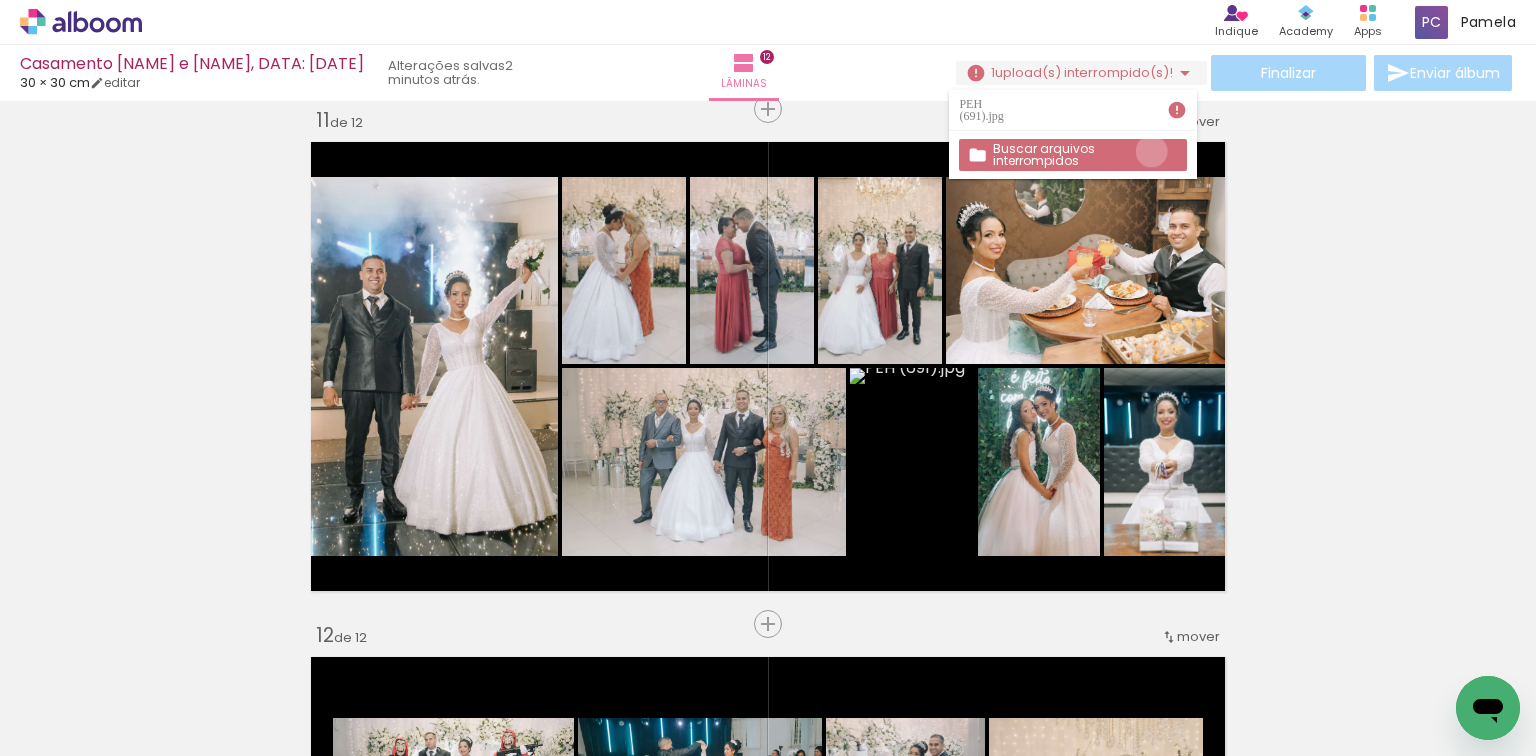 click on "Buscar arquivos interrompidos" at bounding box center (0, 0) 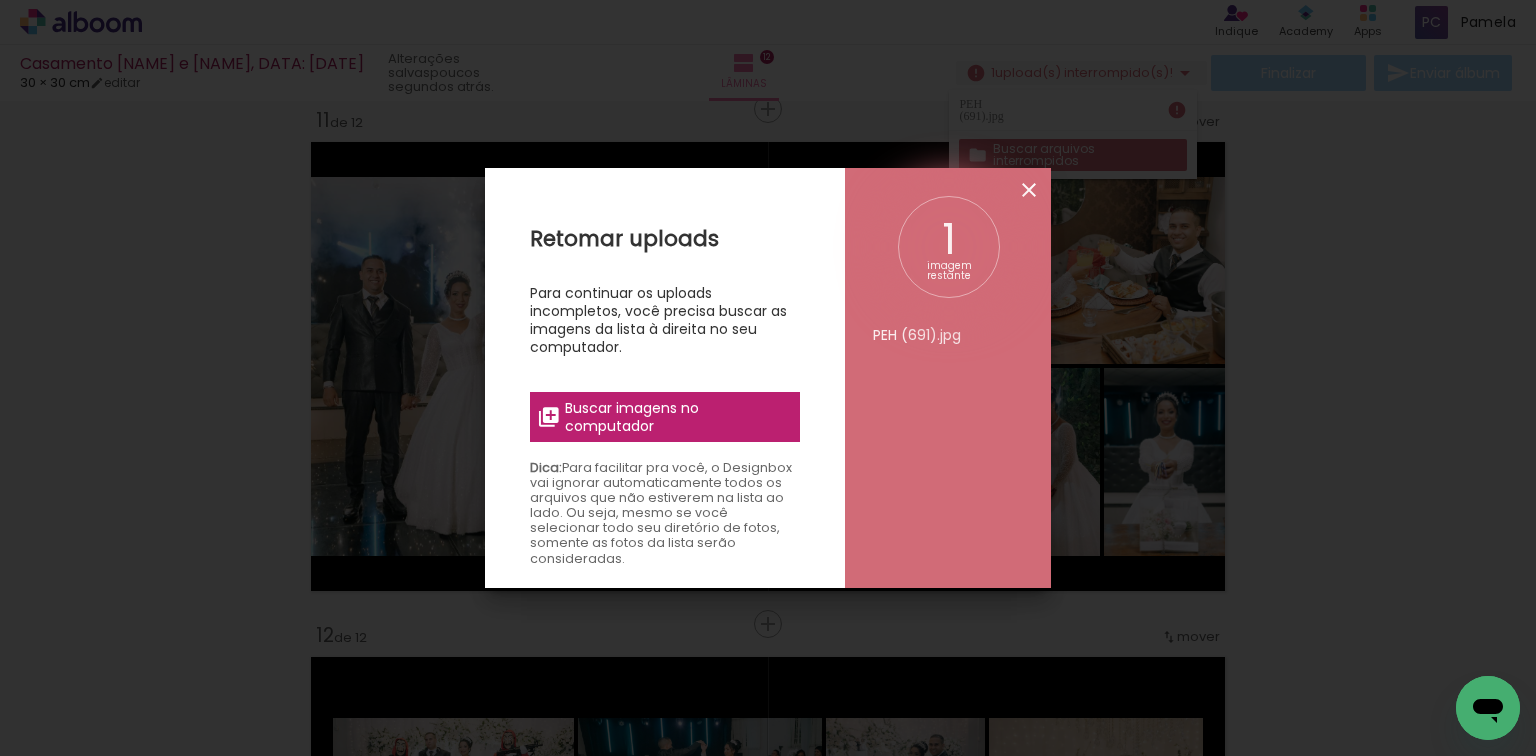 click at bounding box center [1029, 190] 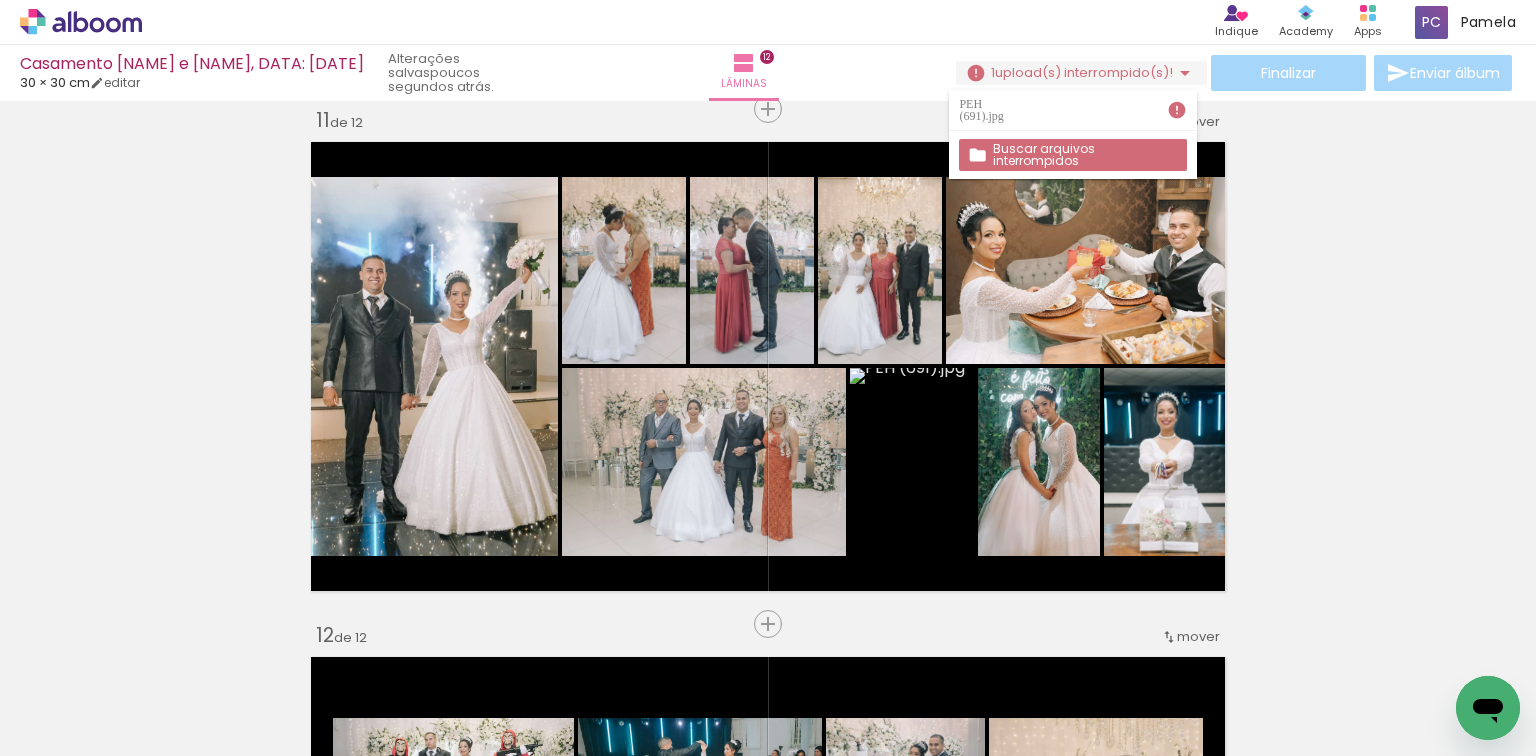 click at bounding box center [144, 693] 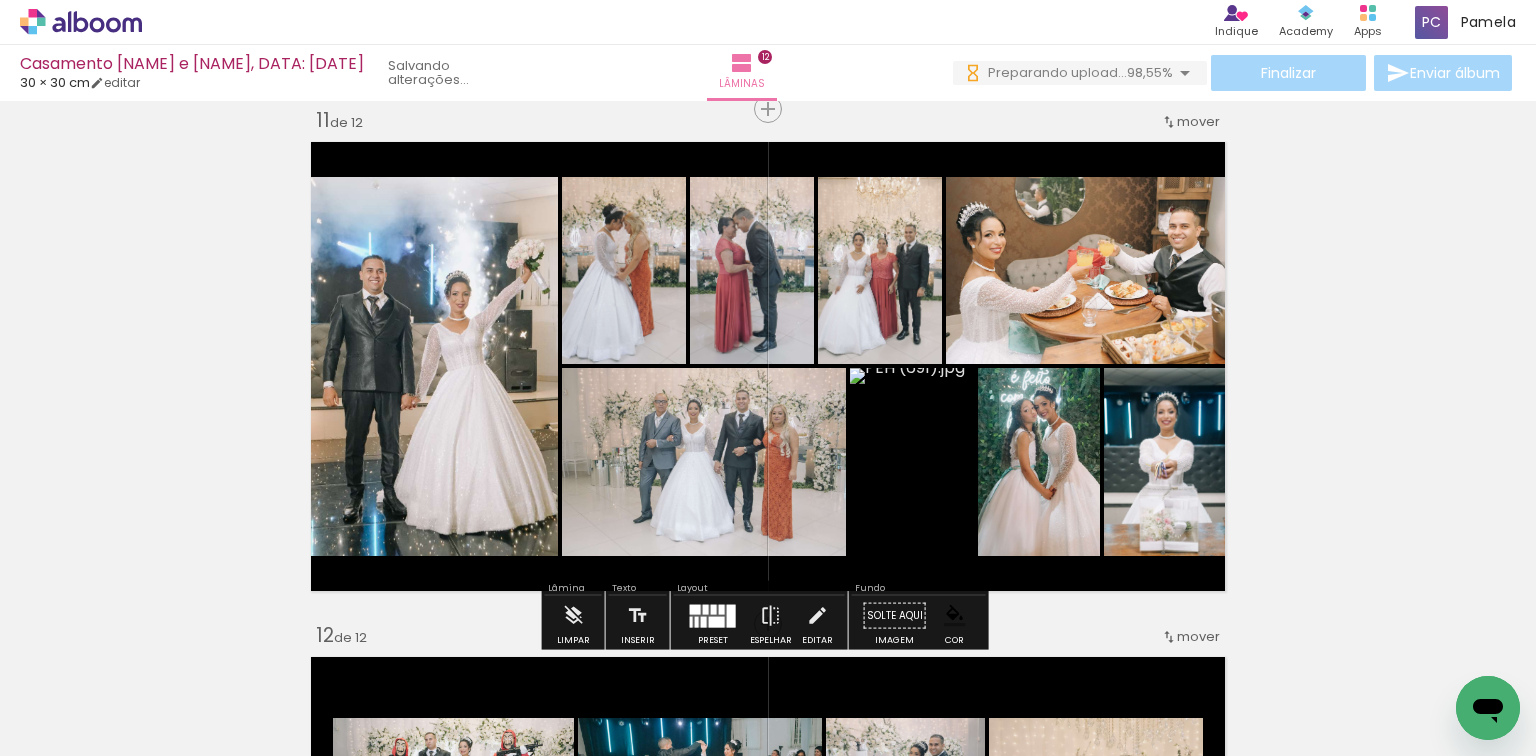 click at bounding box center [1185, 73] 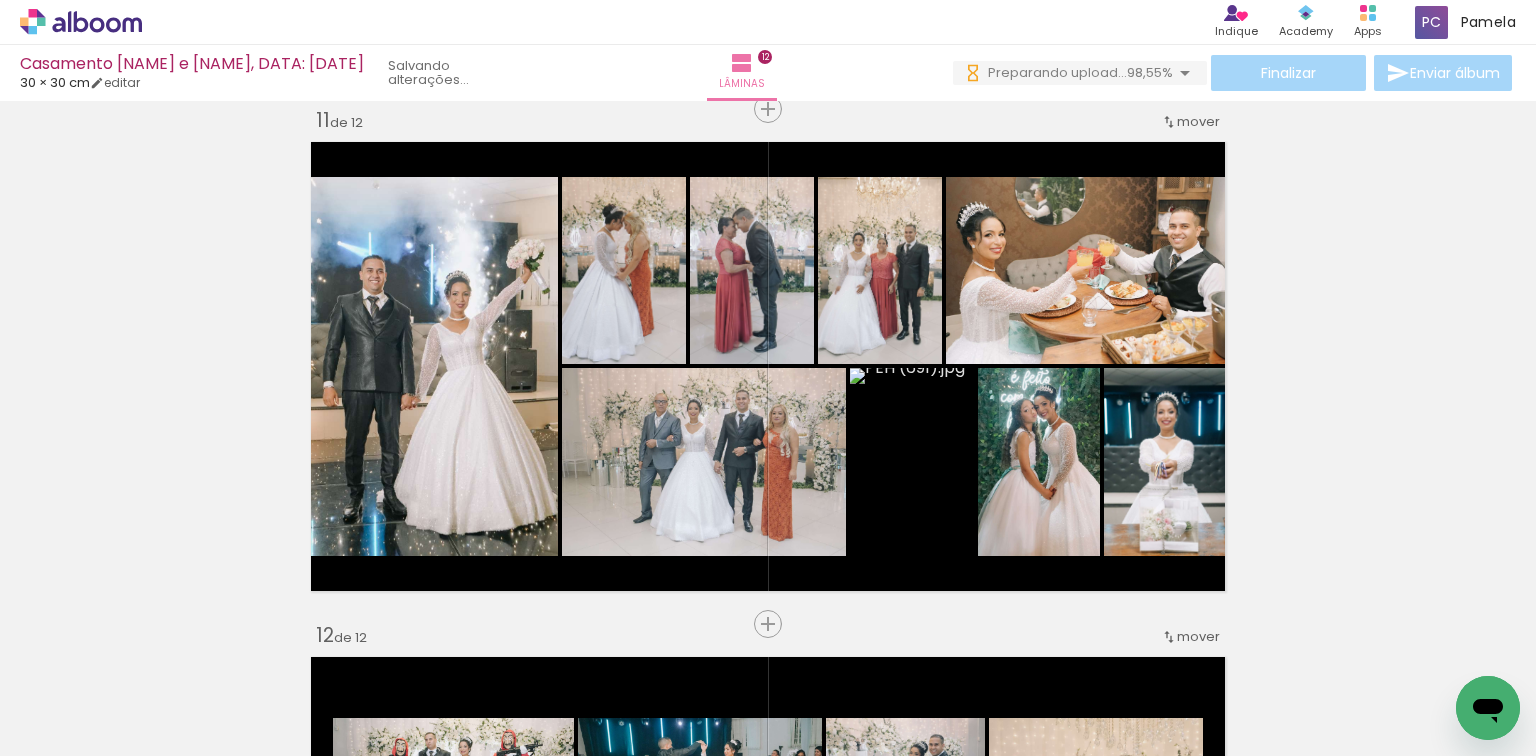 click on "98,55%" at bounding box center (1150, 72) 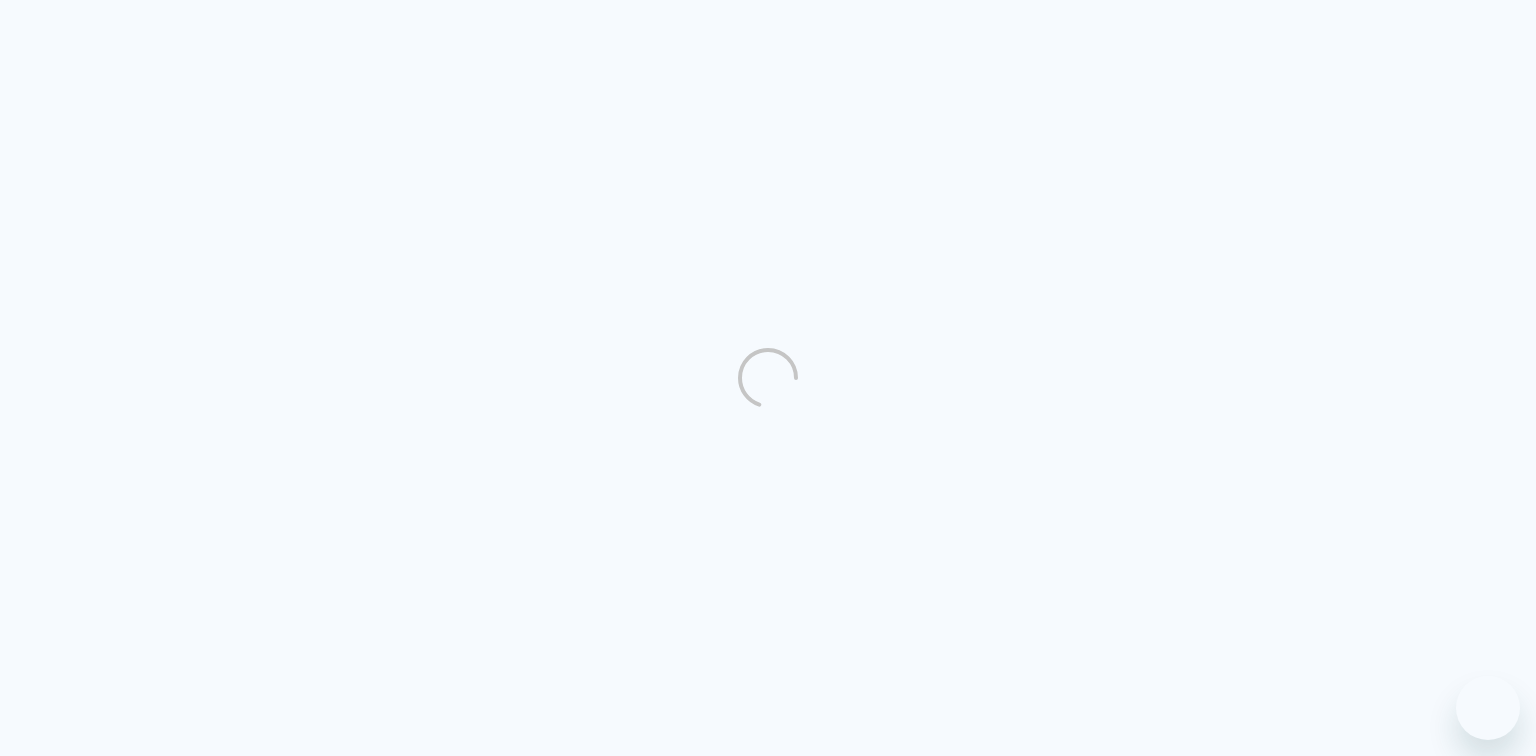 scroll, scrollTop: 0, scrollLeft: 0, axis: both 